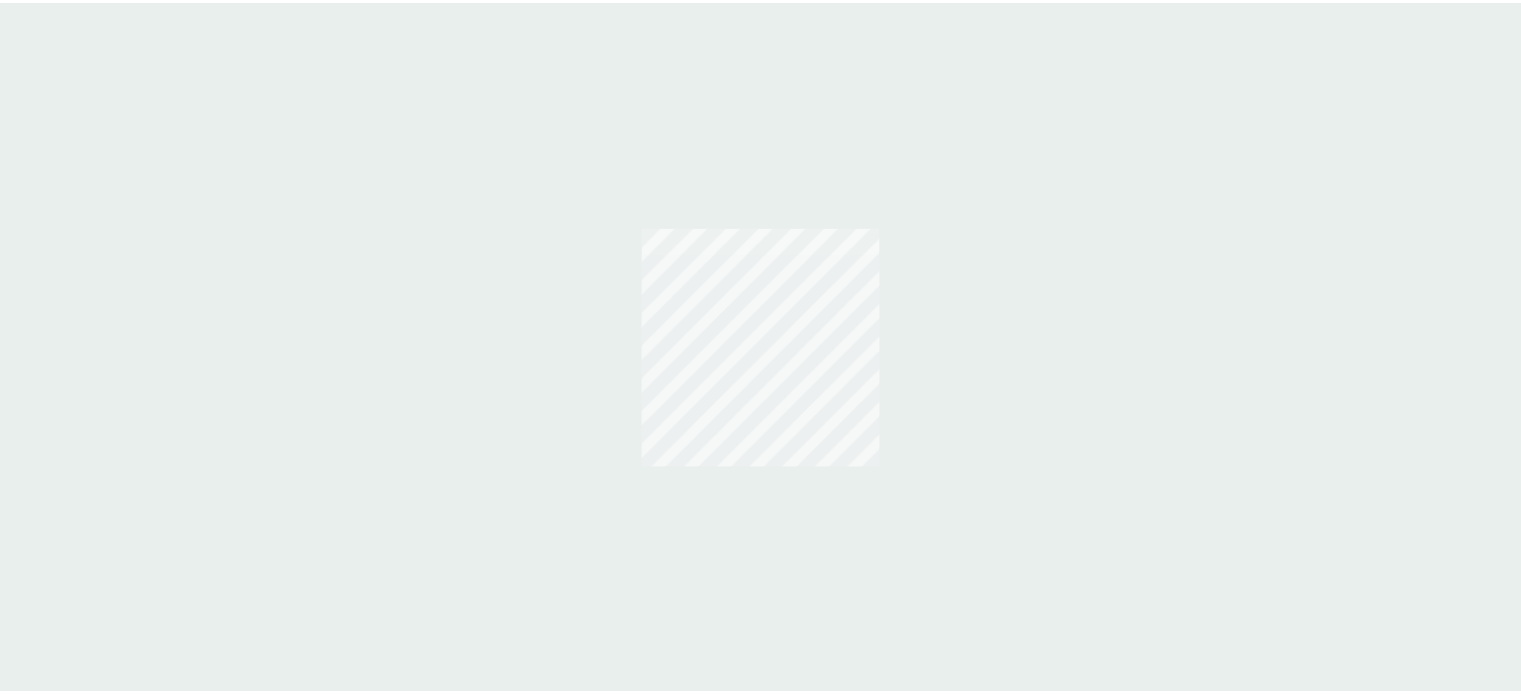 scroll, scrollTop: 0, scrollLeft: 0, axis: both 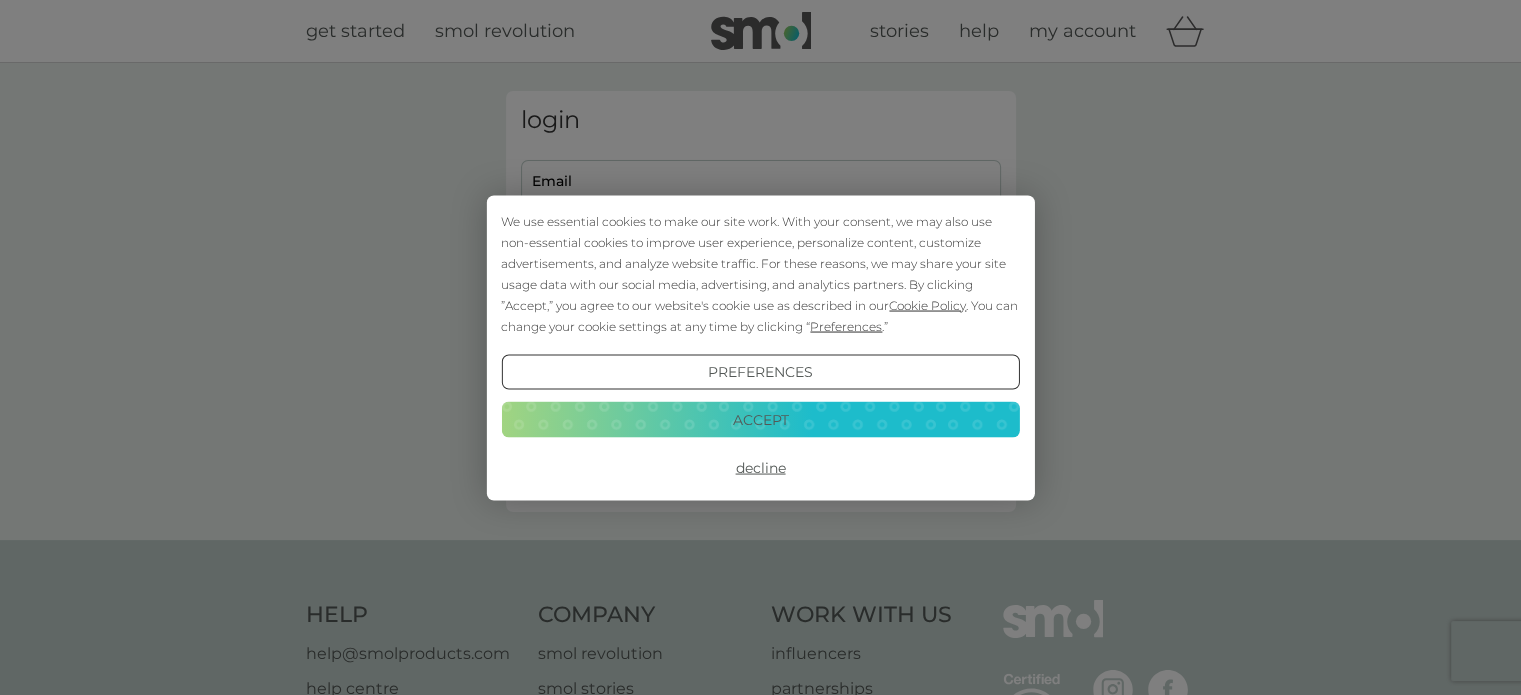 click on "Decline" at bounding box center (760, 468) 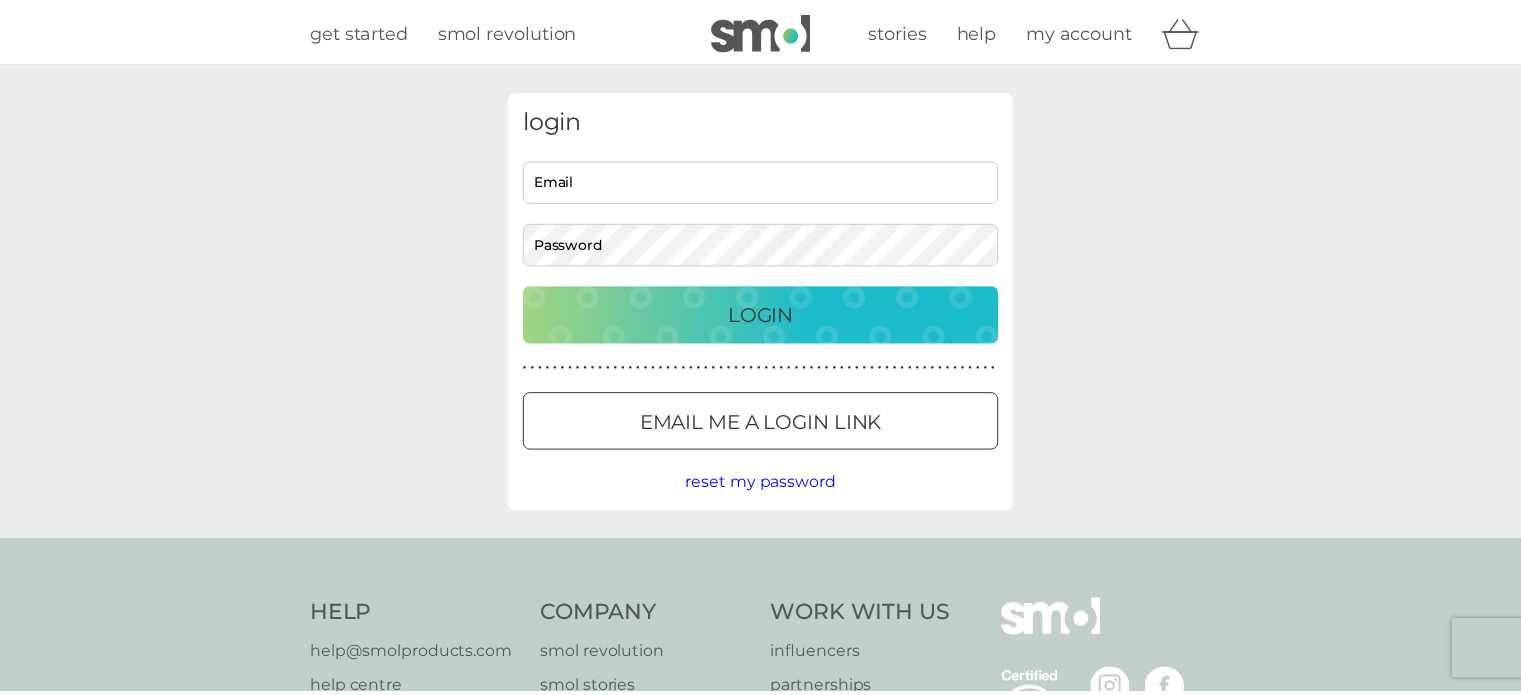 scroll, scrollTop: 0, scrollLeft: 0, axis: both 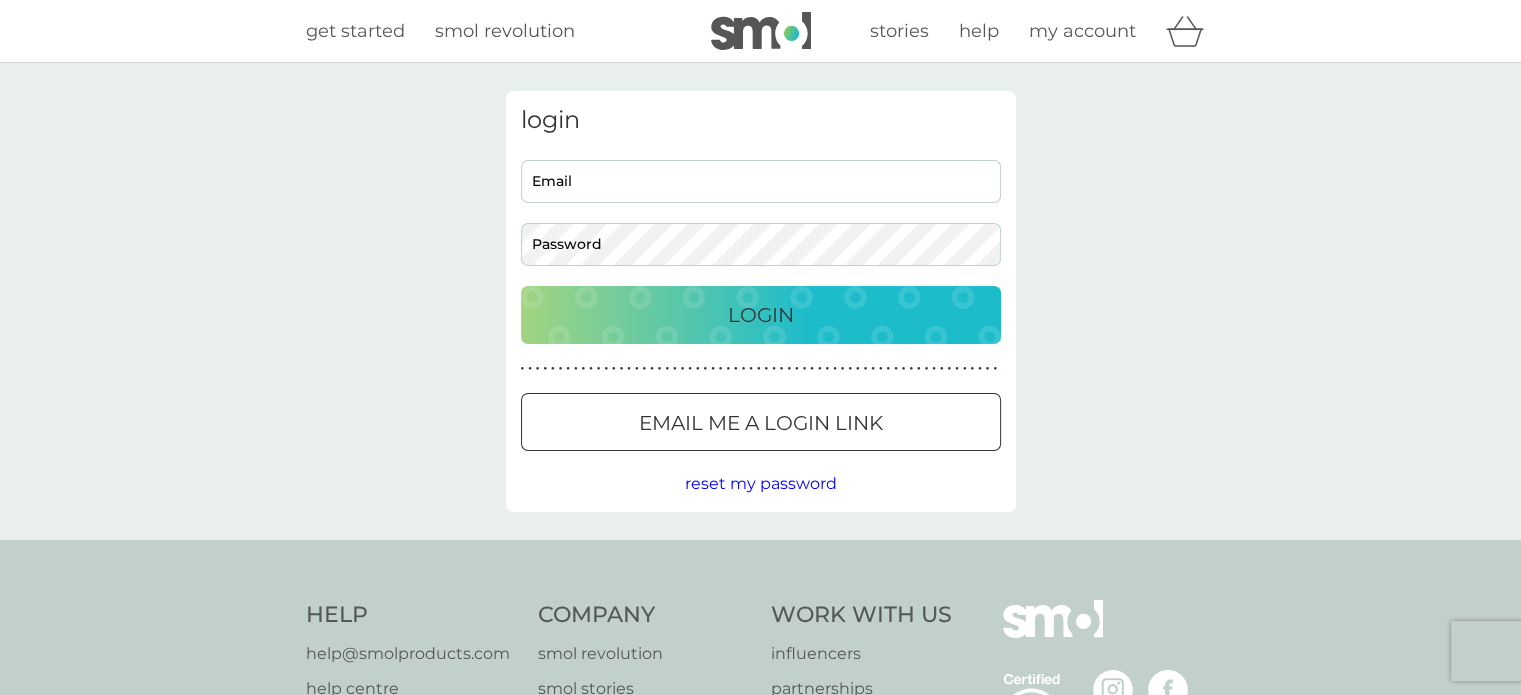 click on "get started smol revolution stories help my account" at bounding box center (761, 31) 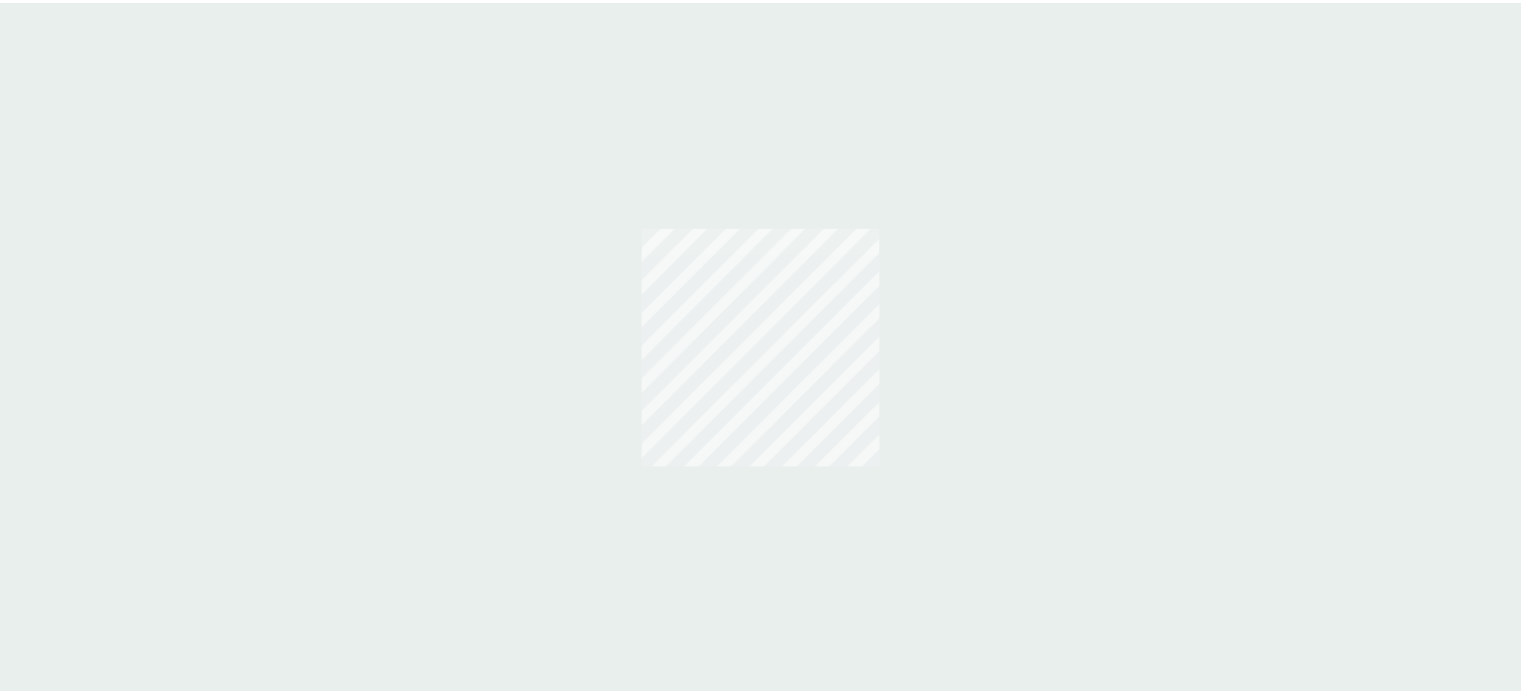 scroll, scrollTop: 0, scrollLeft: 0, axis: both 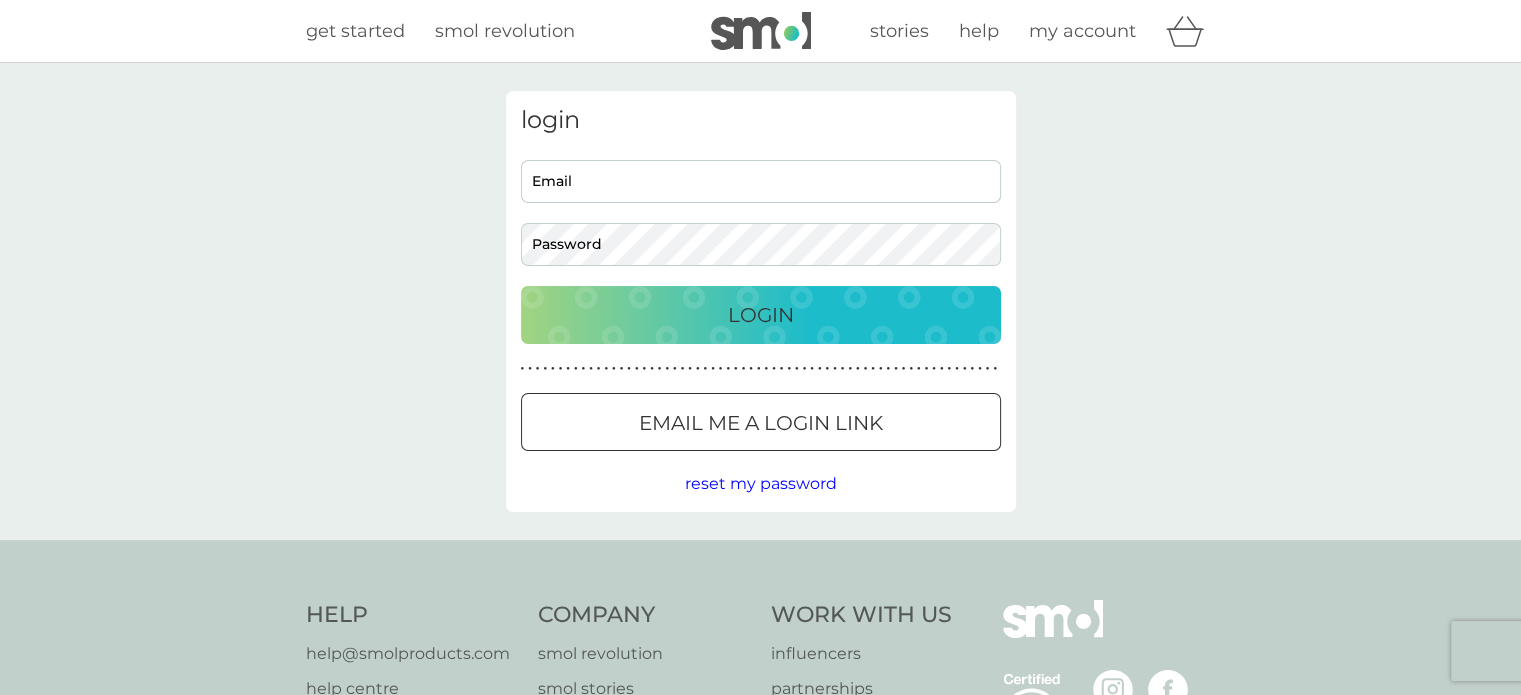 click on "Email" at bounding box center [761, 181] 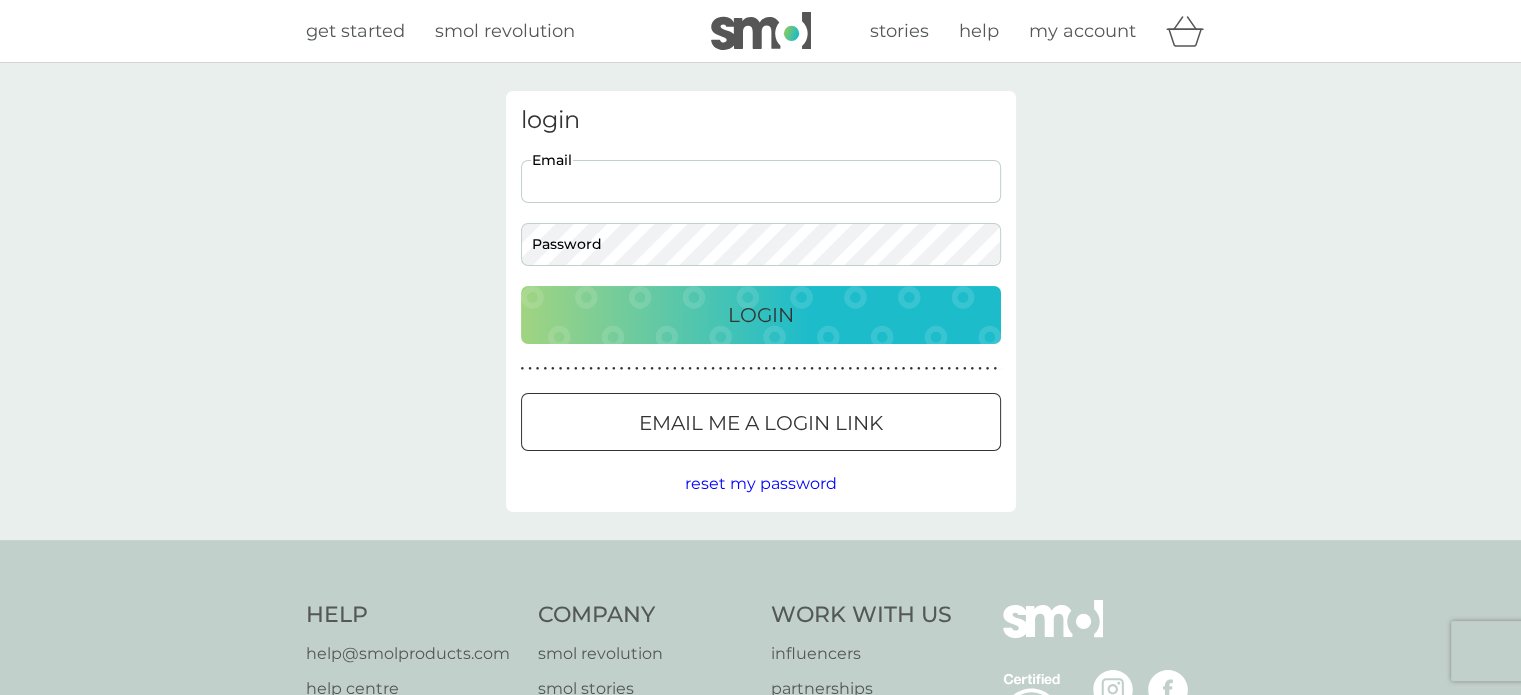 scroll, scrollTop: 0, scrollLeft: 0, axis: both 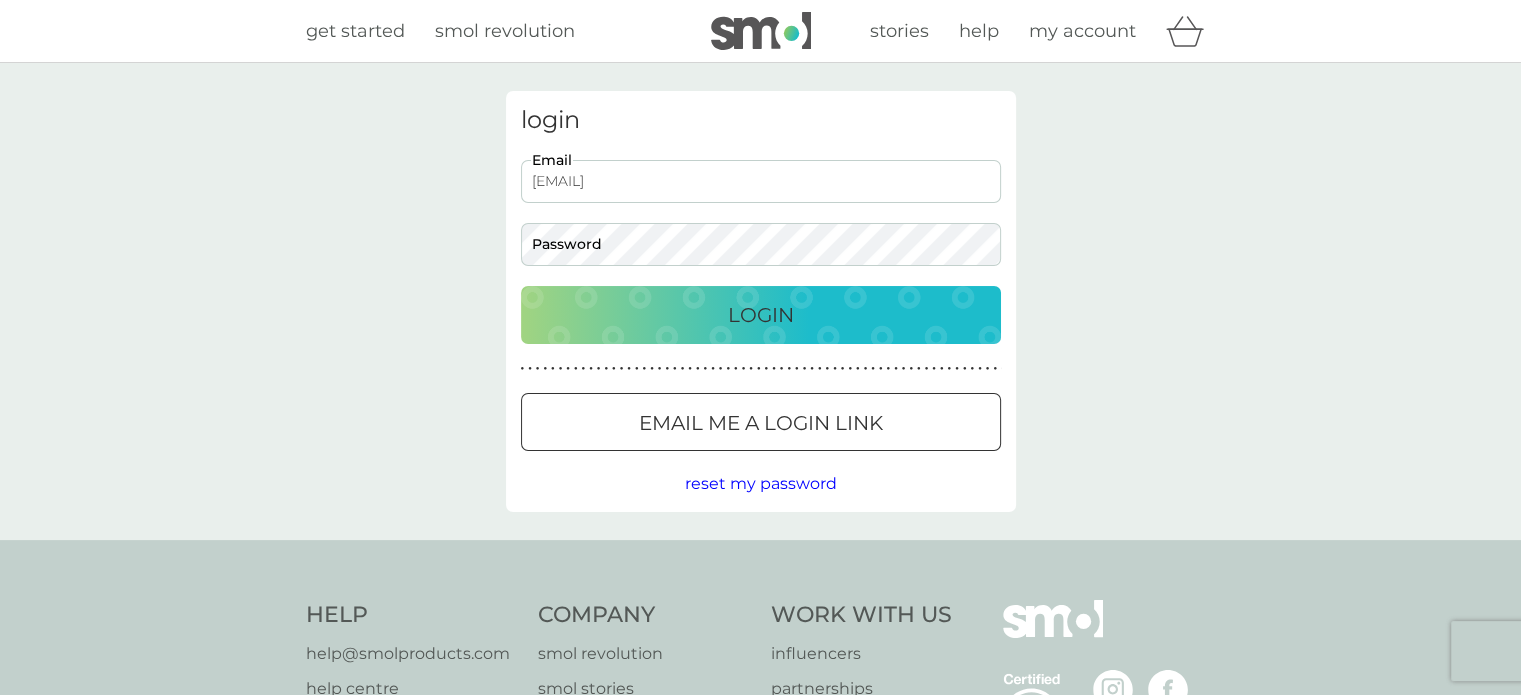 type on "reihay03@gmail.com" 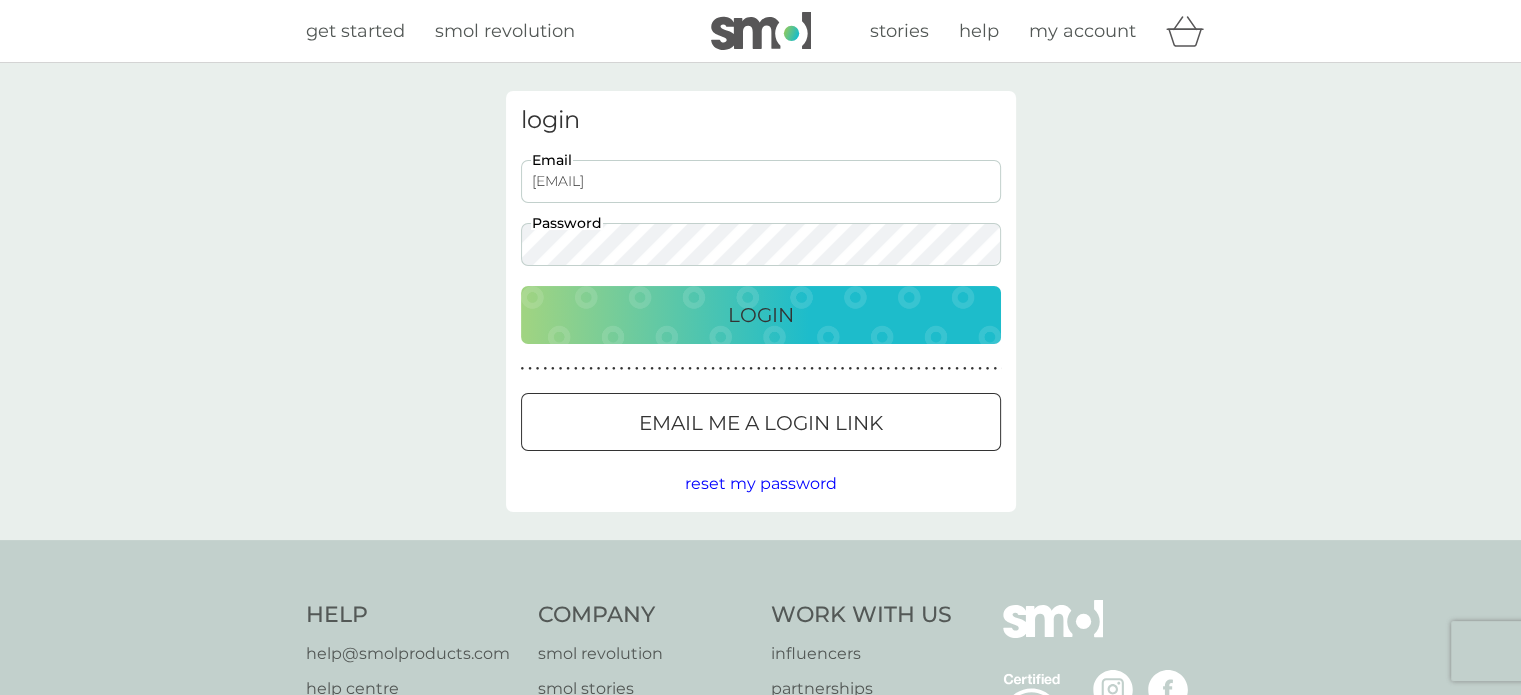 click on "Login" at bounding box center (761, 315) 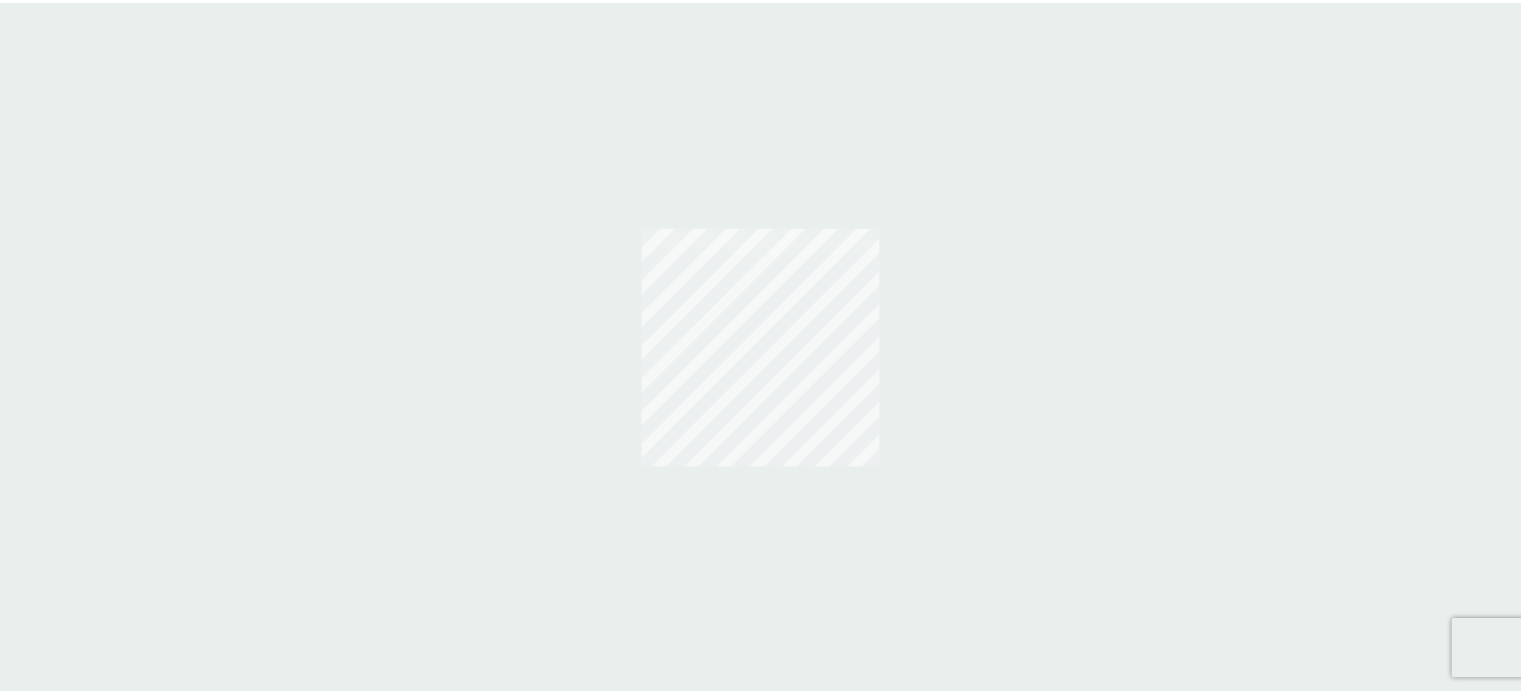 scroll, scrollTop: 0, scrollLeft: 0, axis: both 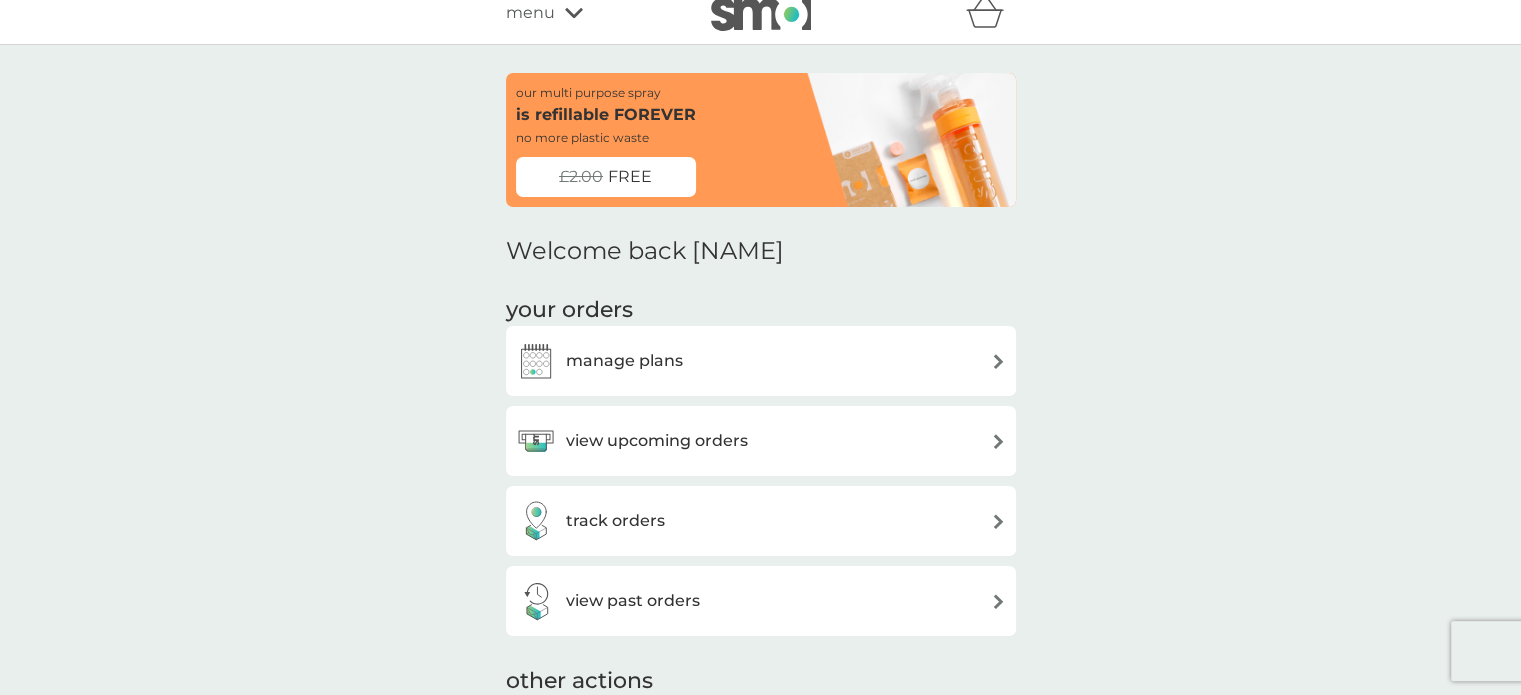 click on "FREE" at bounding box center [630, 177] 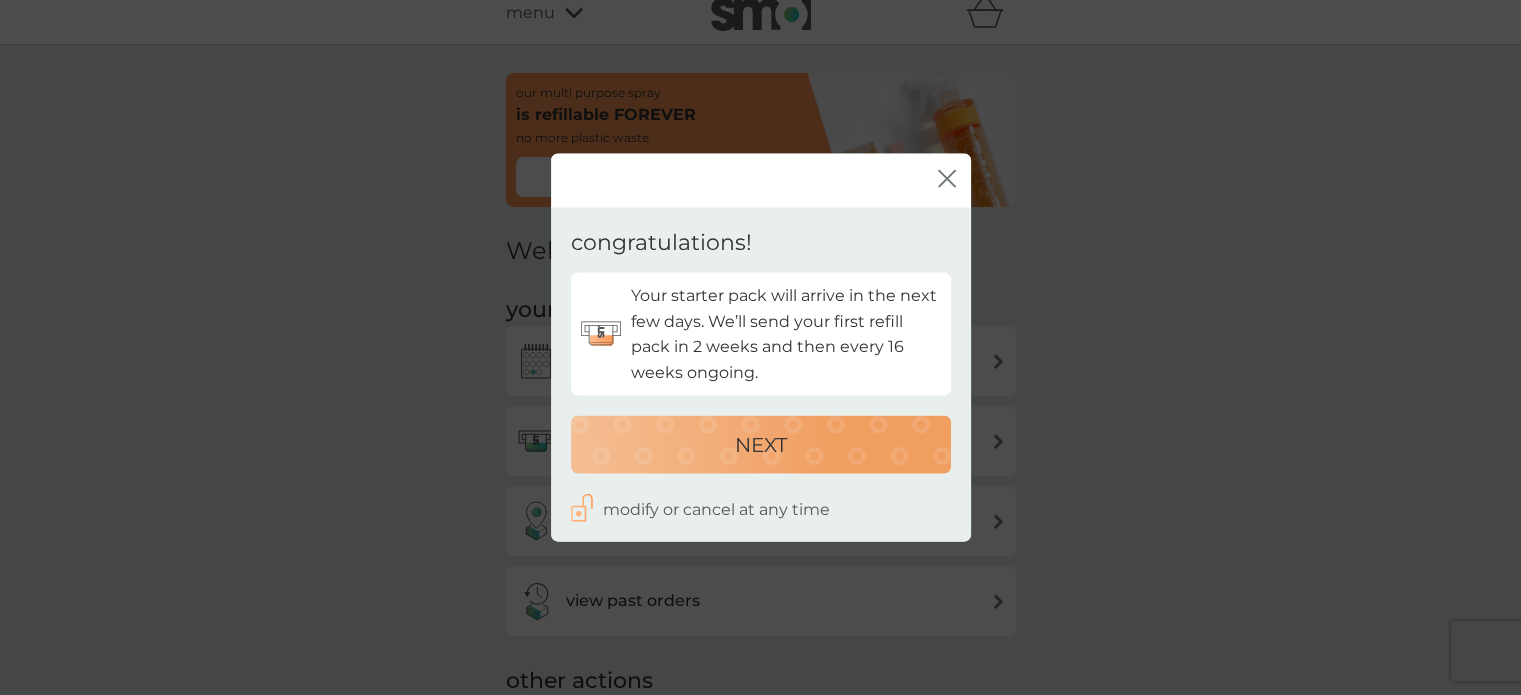 click on "close" 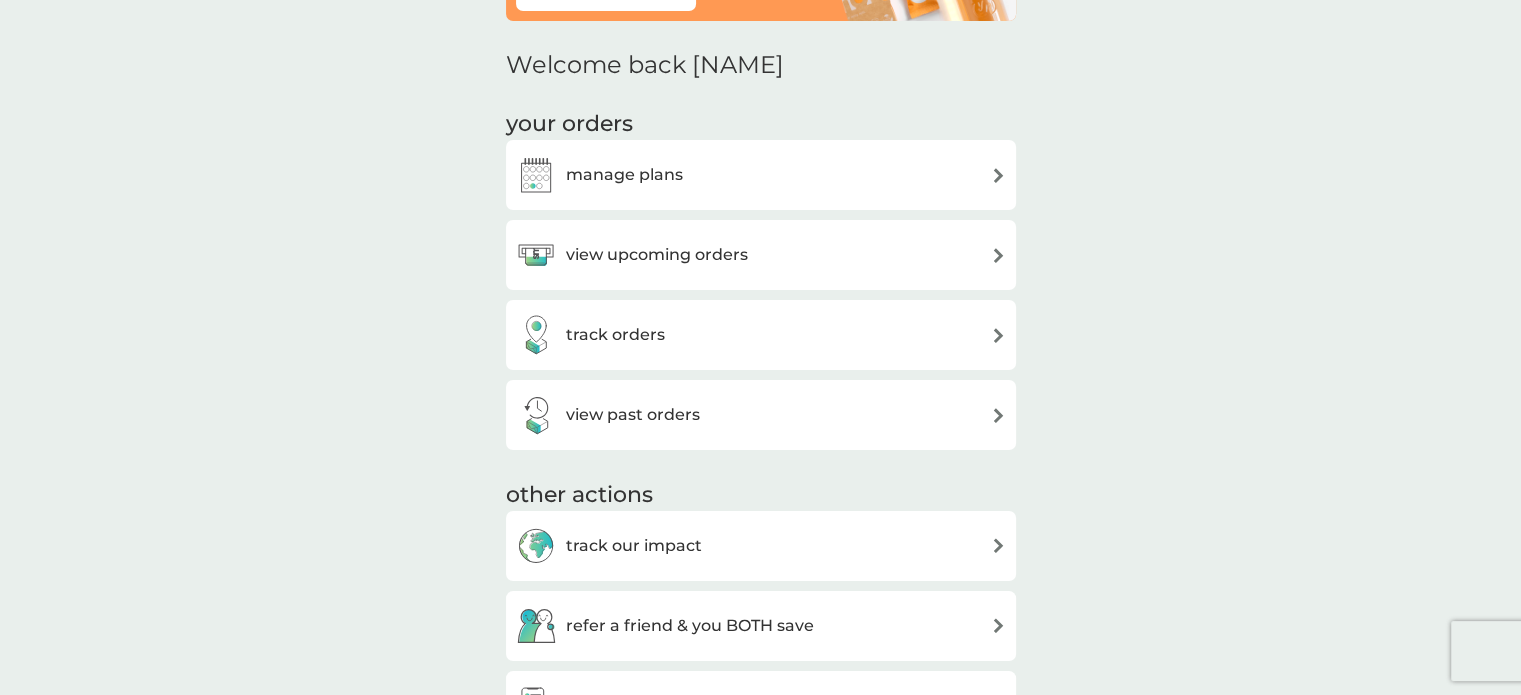 scroll, scrollTop: 272, scrollLeft: 0, axis: vertical 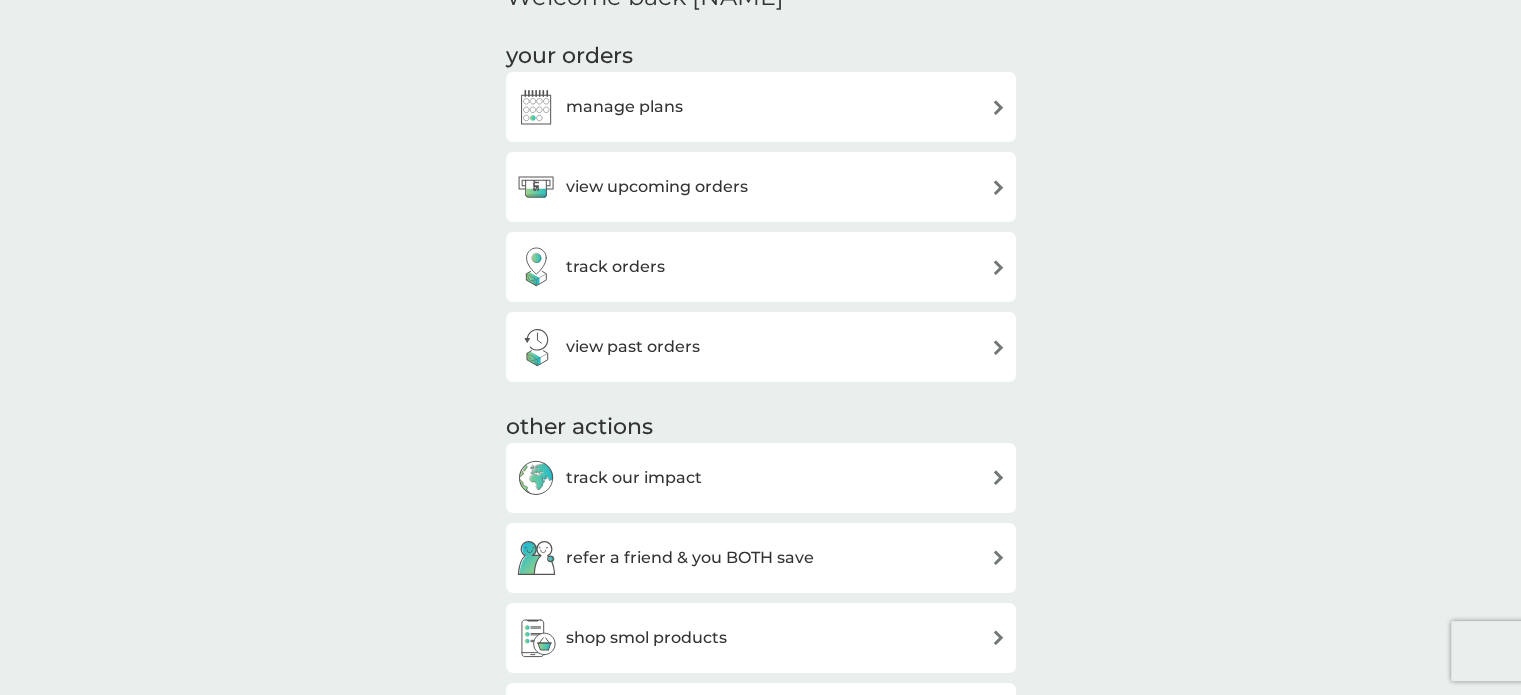 click on "view upcoming orders" at bounding box center [761, 187] 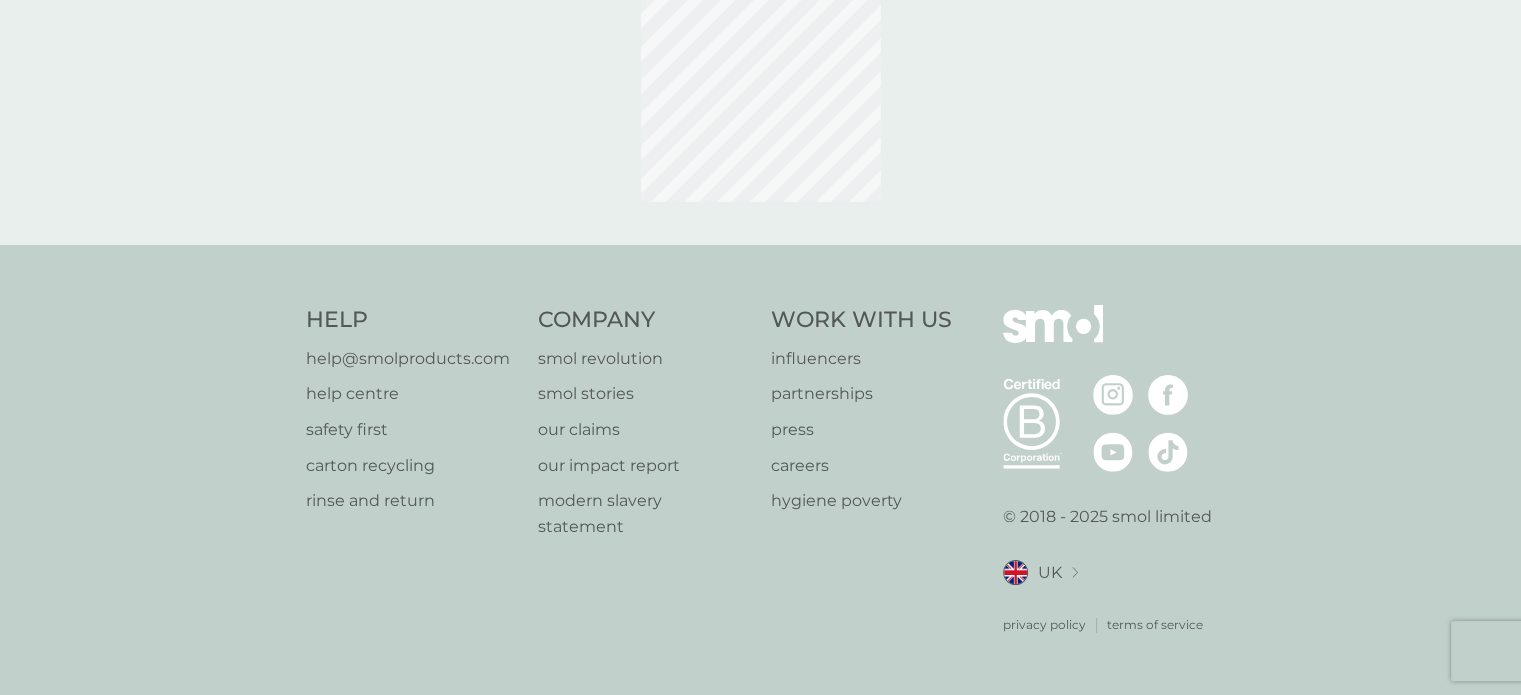 scroll, scrollTop: 0, scrollLeft: 0, axis: both 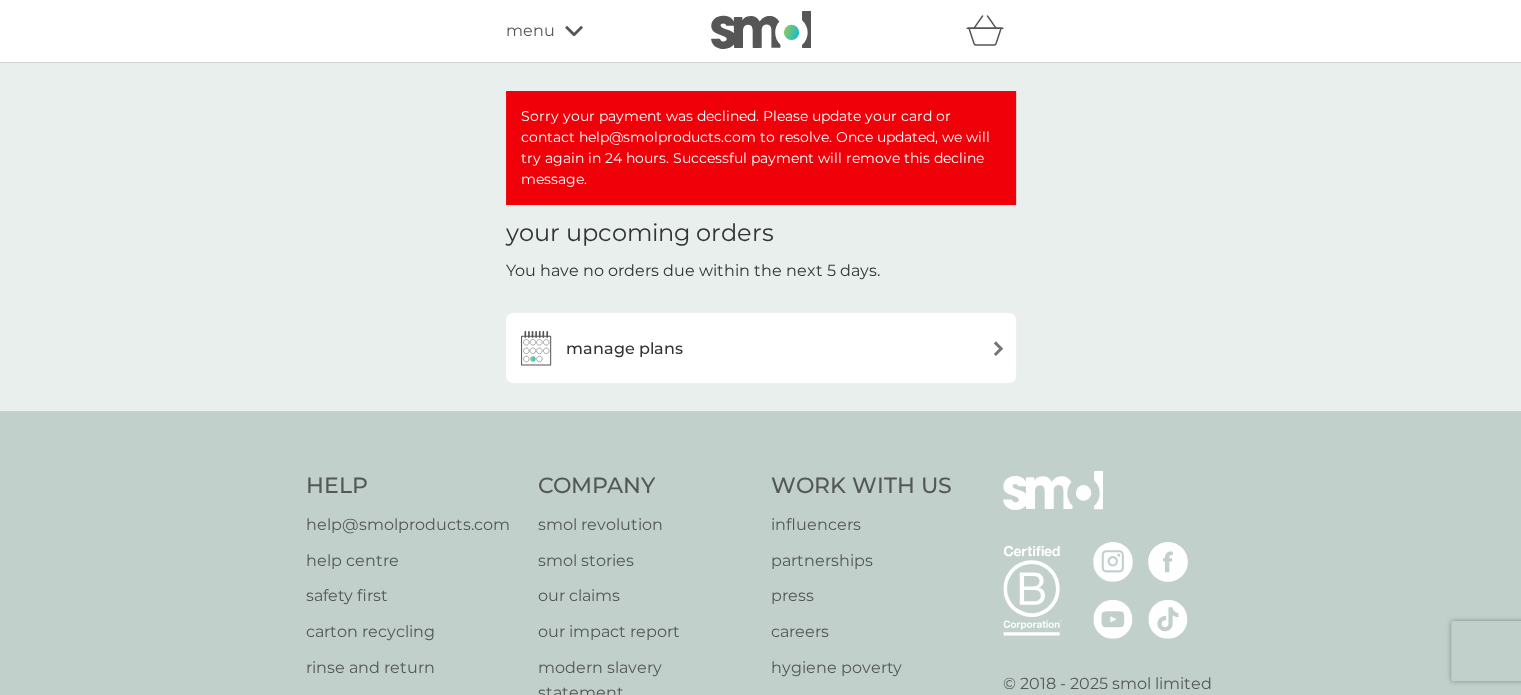 click on "manage plans" at bounding box center [761, 348] 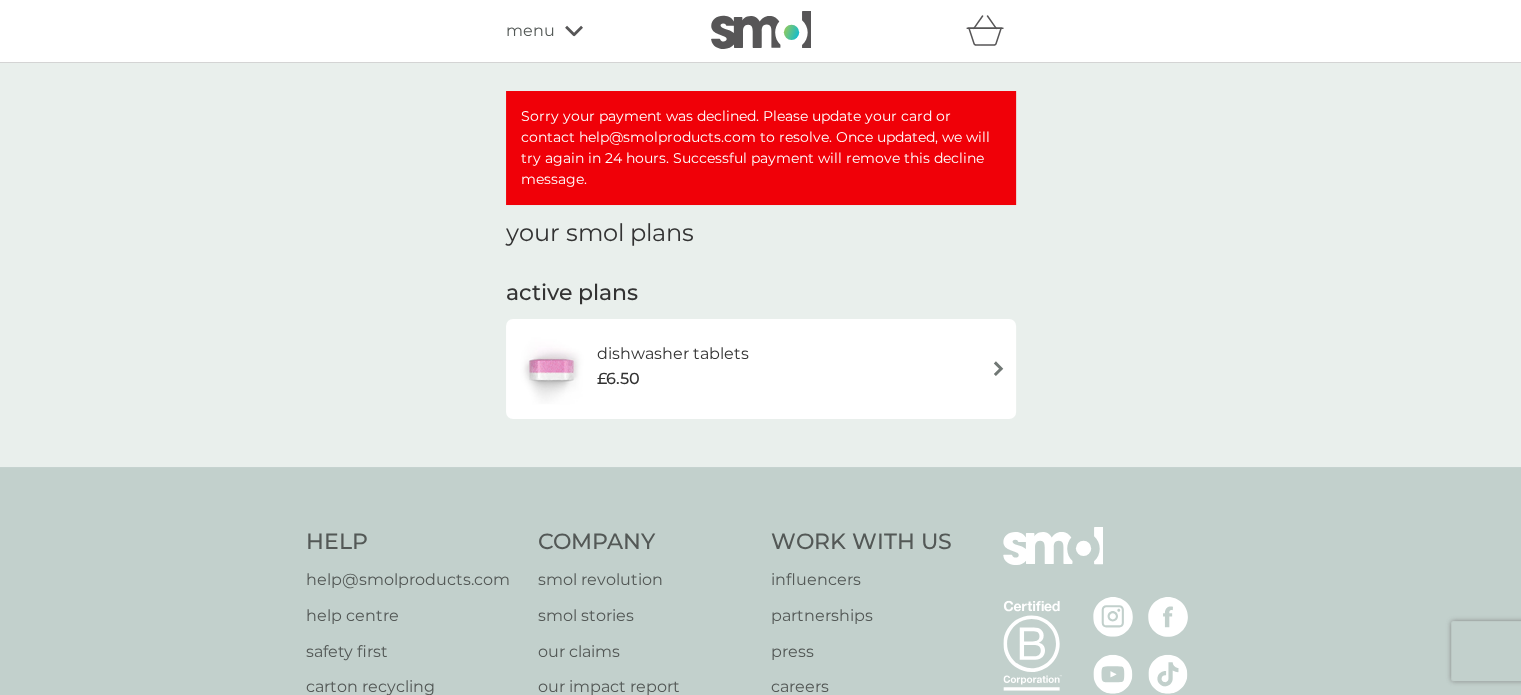 click on "dishwasher tablets £6.50" at bounding box center [761, 369] 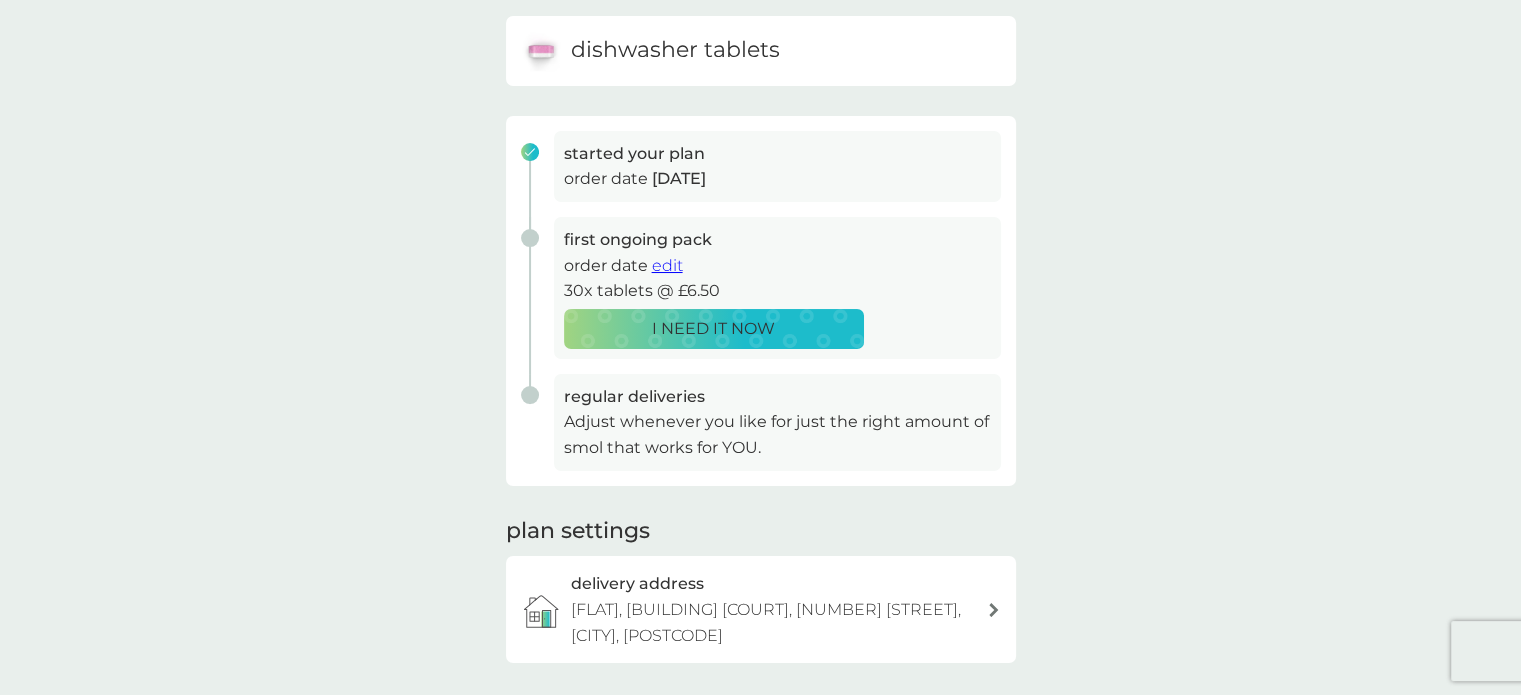 scroll, scrollTop: 303, scrollLeft: 0, axis: vertical 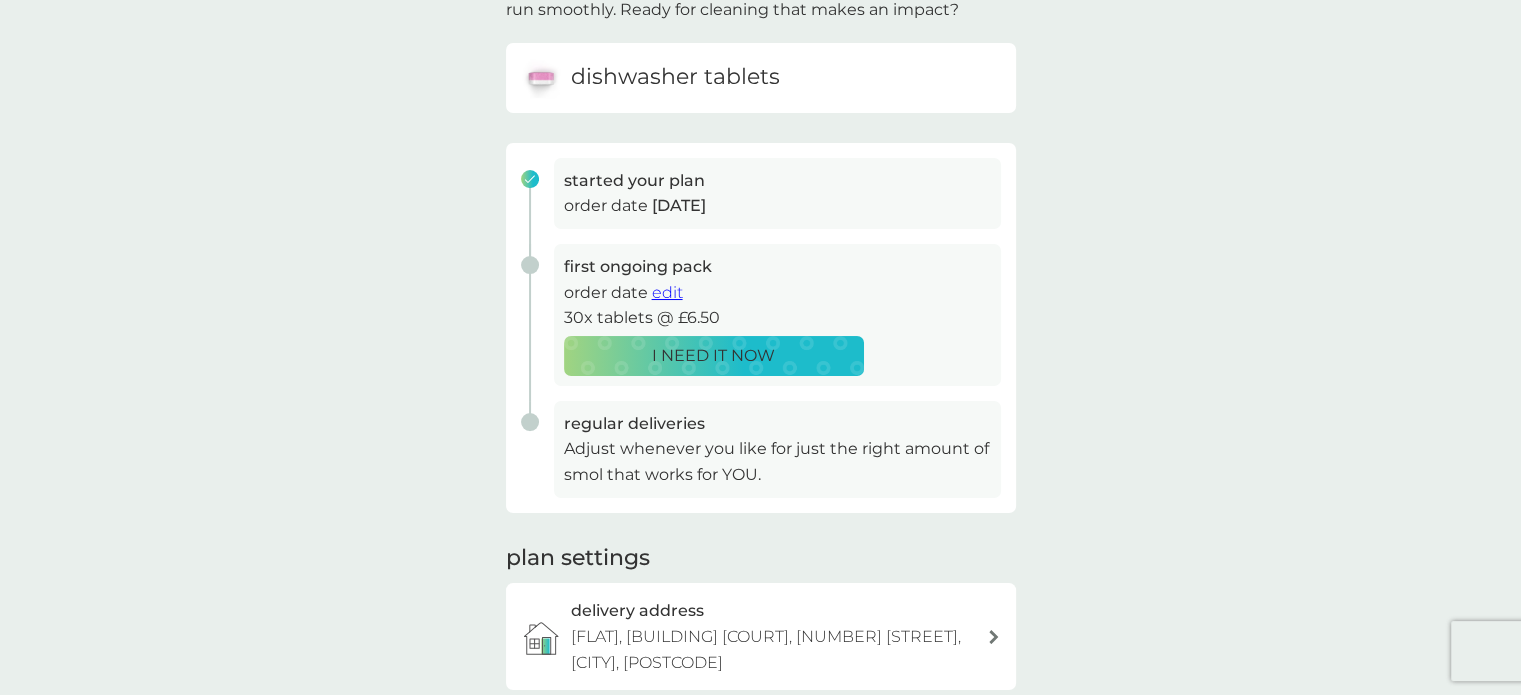 click on "edit" at bounding box center (667, 292) 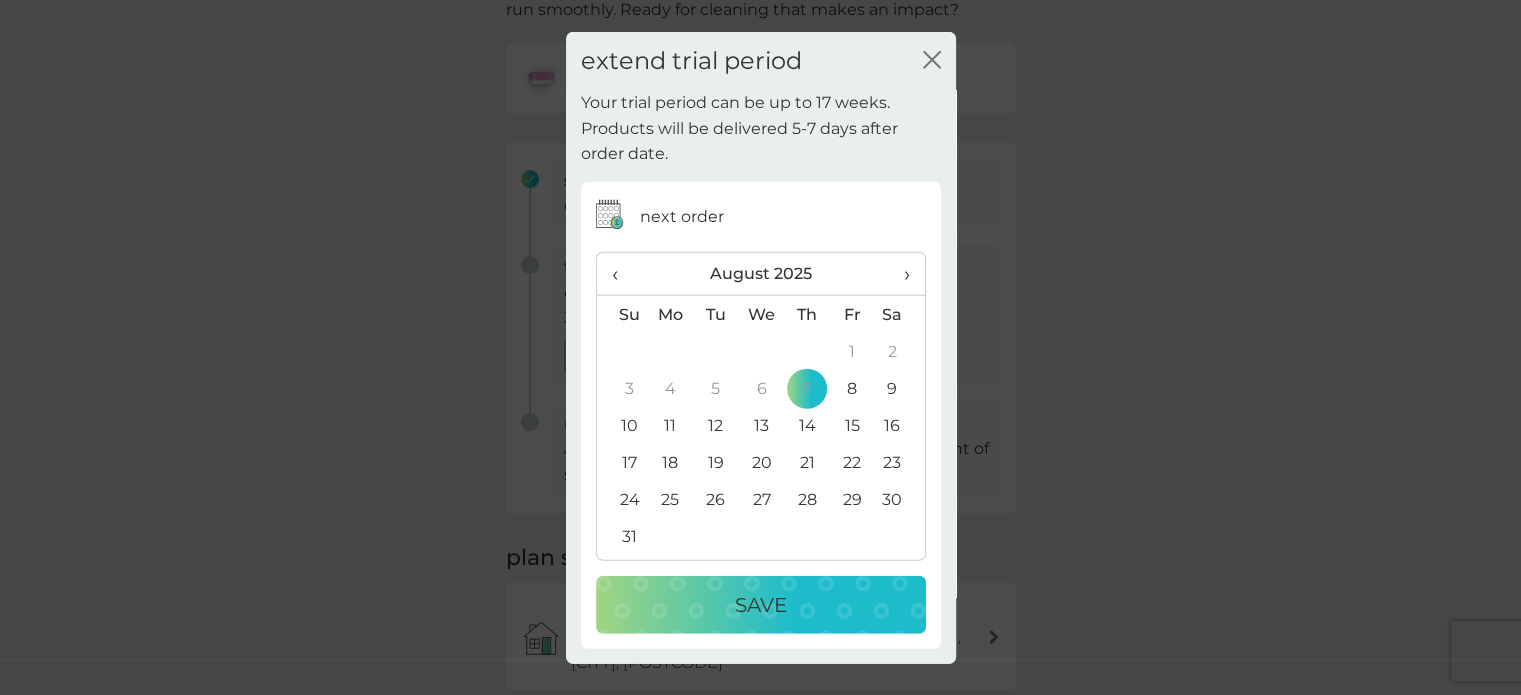 click on "8" at bounding box center [852, 388] 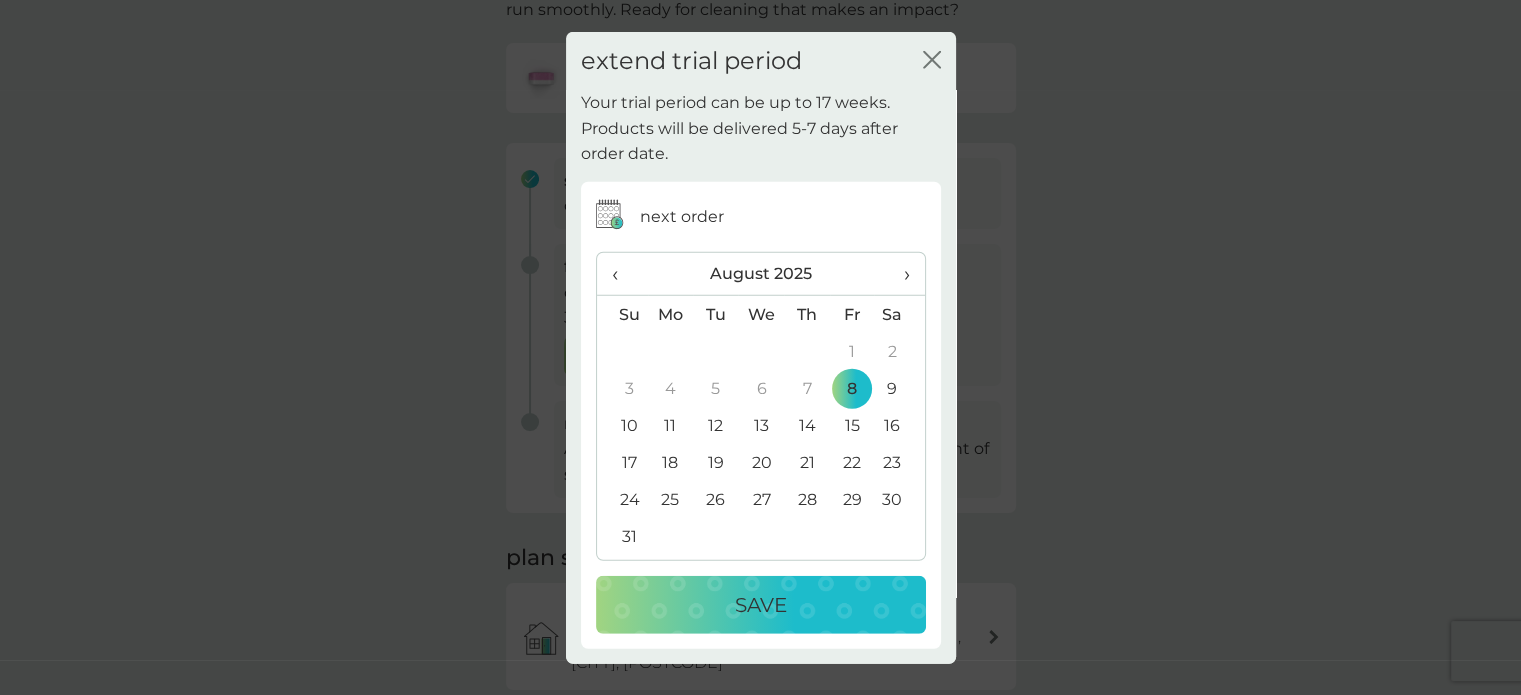 click on "close" 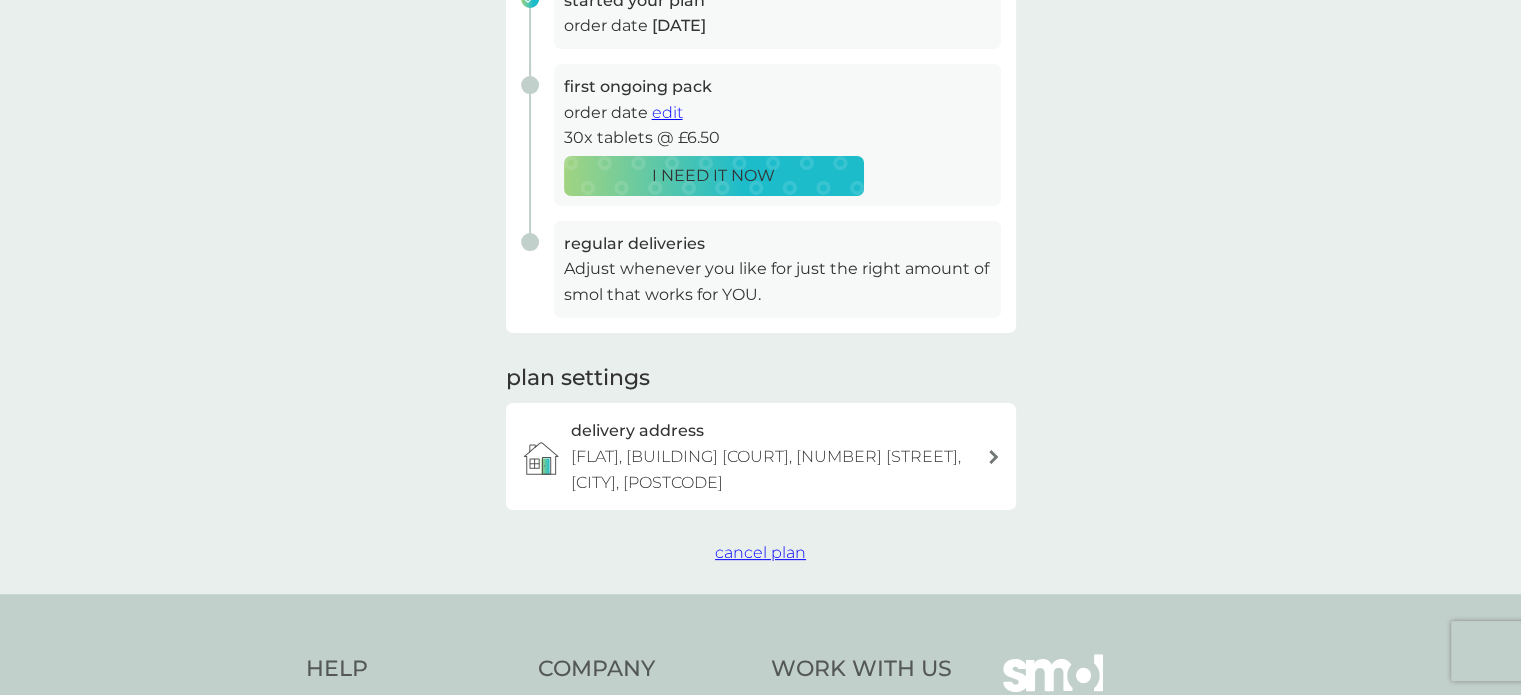 scroll, scrollTop: 348, scrollLeft: 0, axis: vertical 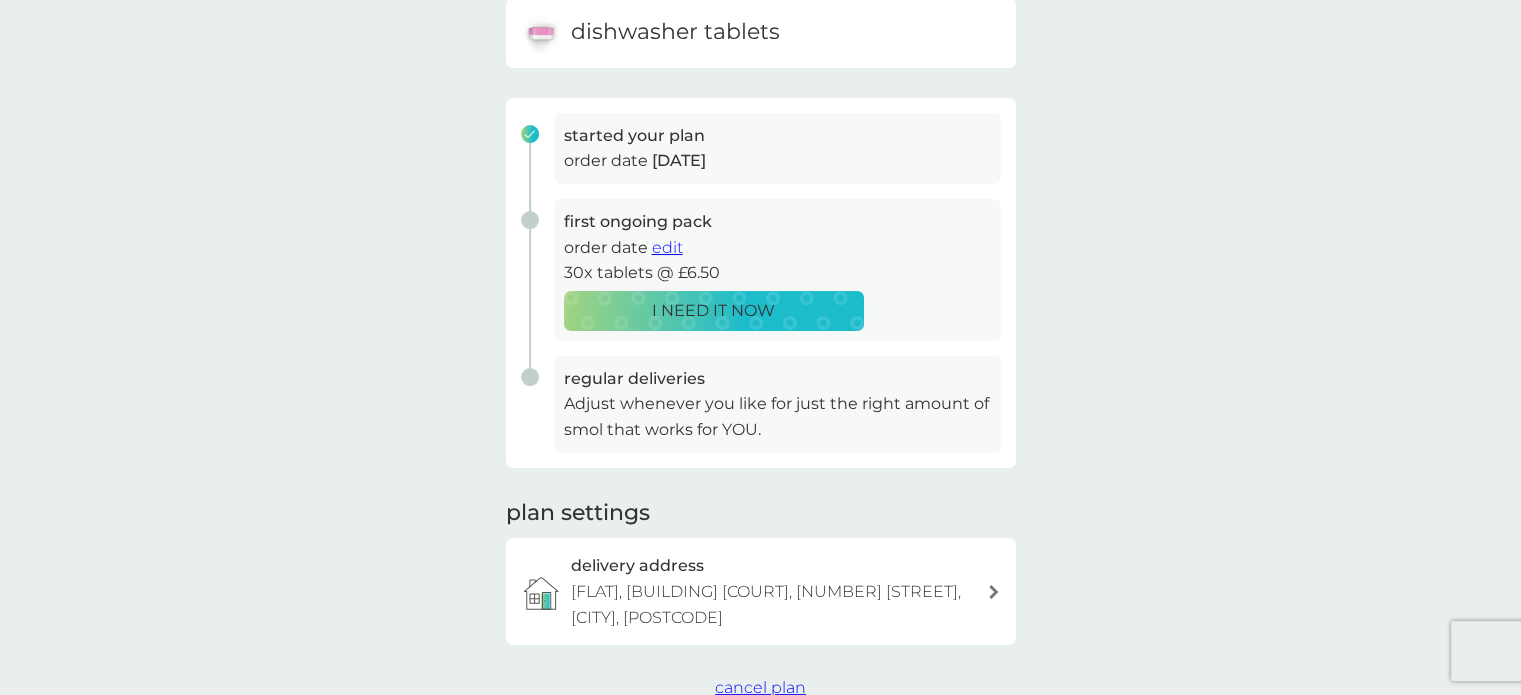 click on "edit" at bounding box center (667, 247) 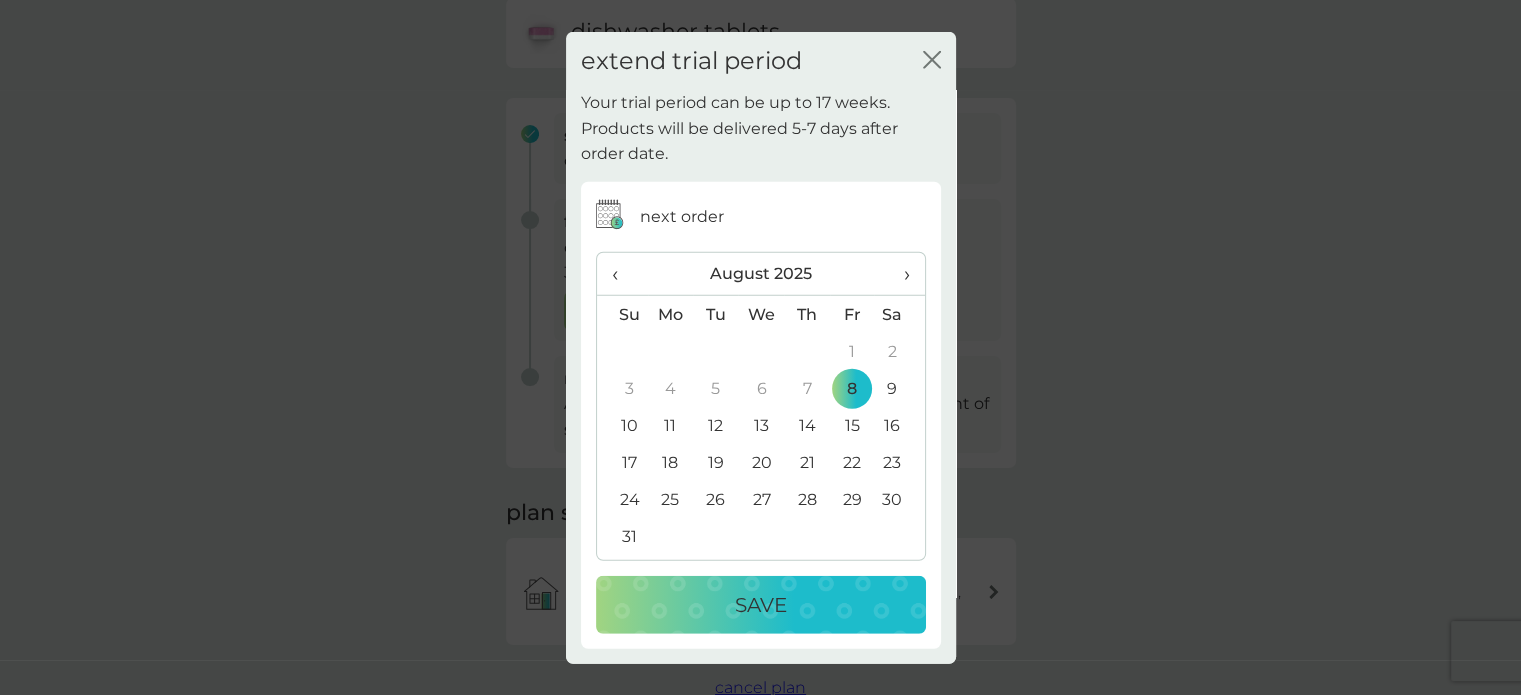 click on "15" at bounding box center (852, 425) 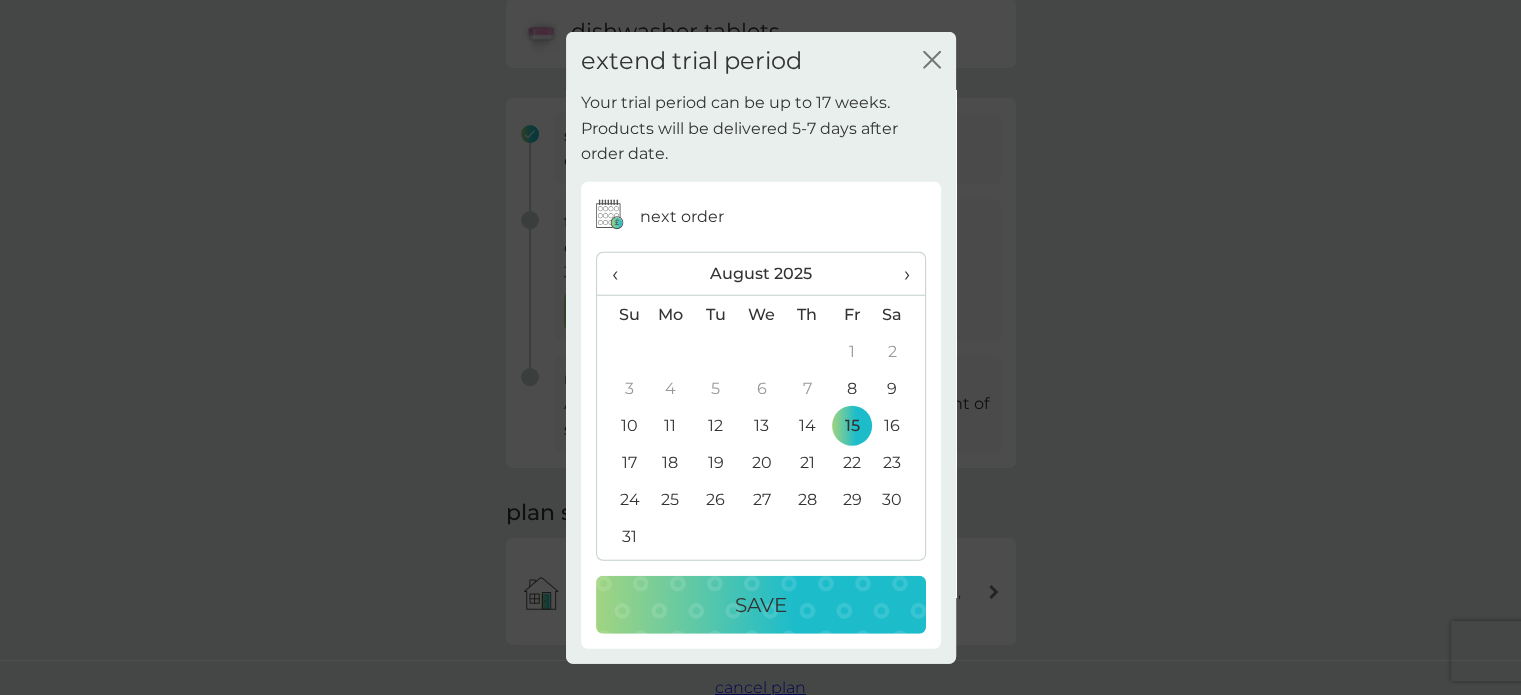click on "Save" at bounding box center (761, 605) 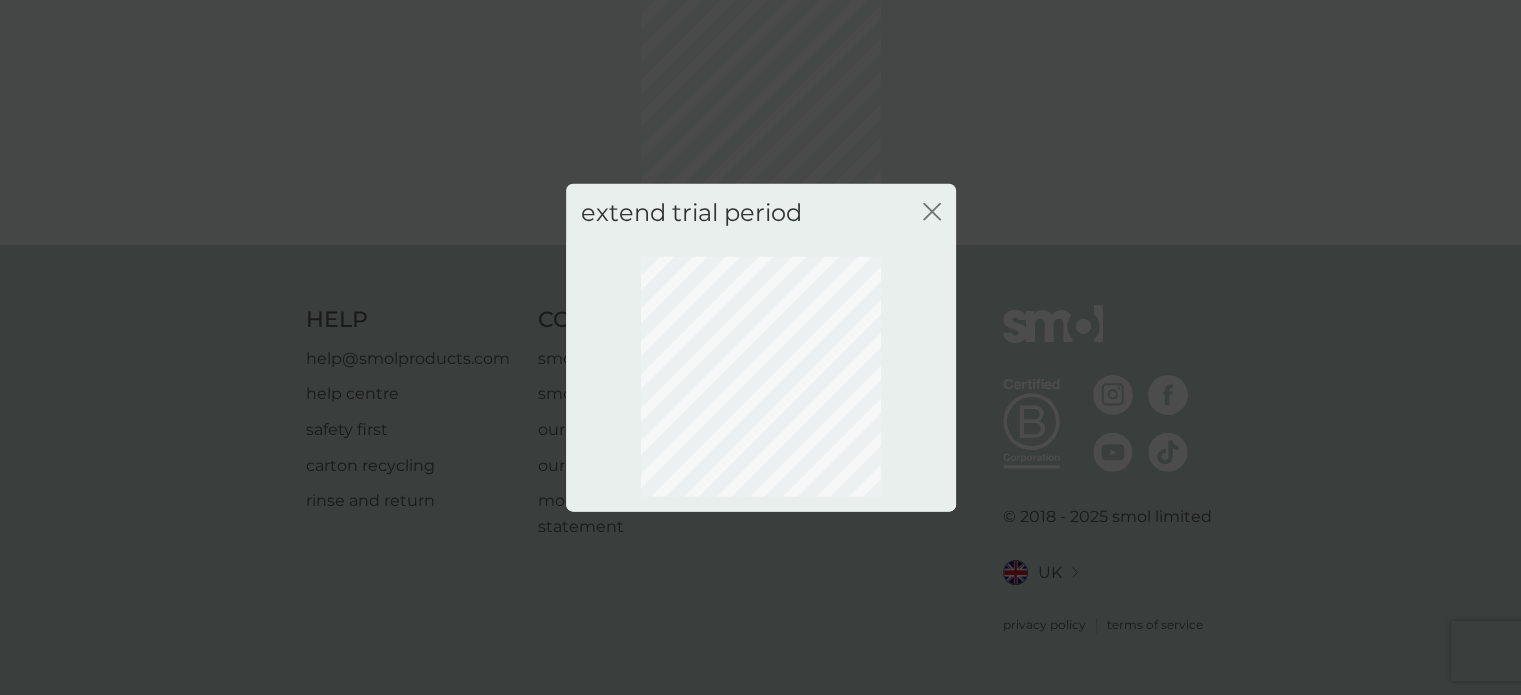 scroll, scrollTop: 143, scrollLeft: 0, axis: vertical 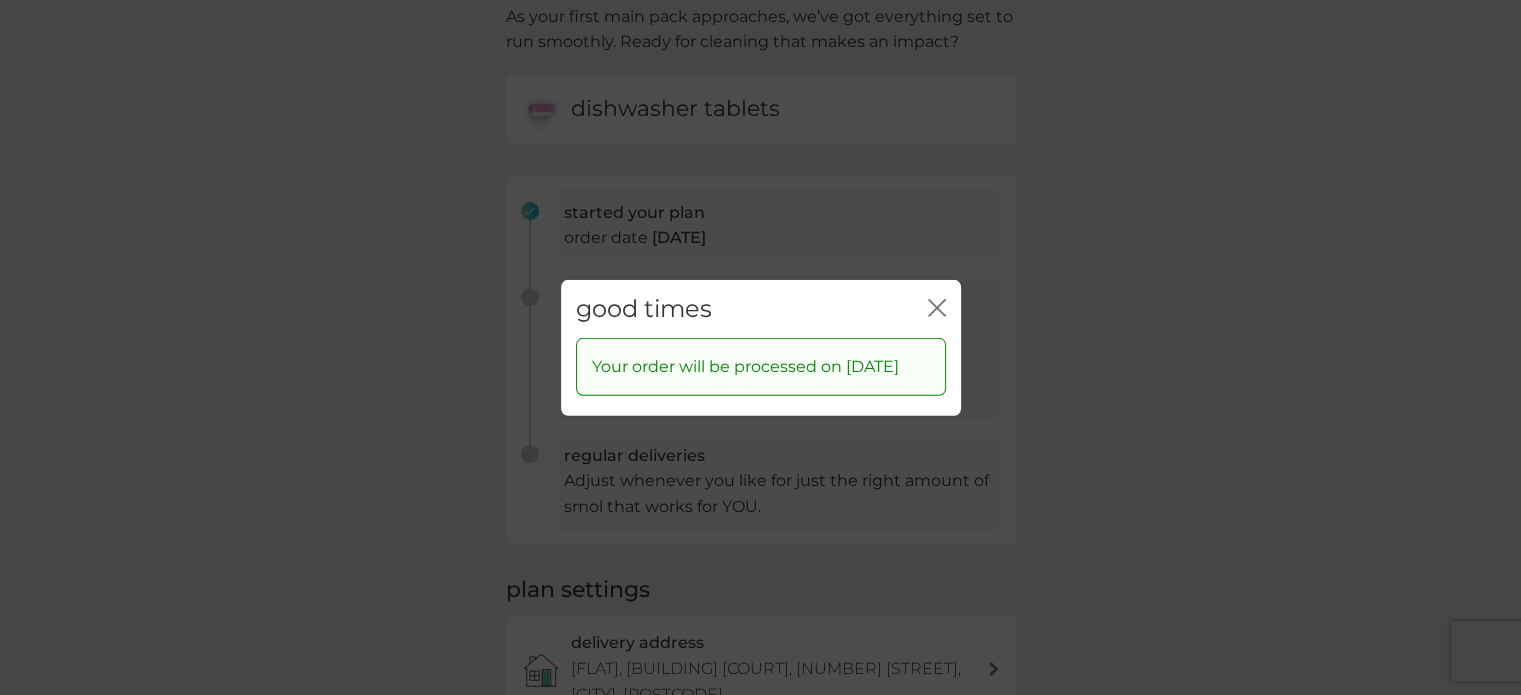 click on "close" 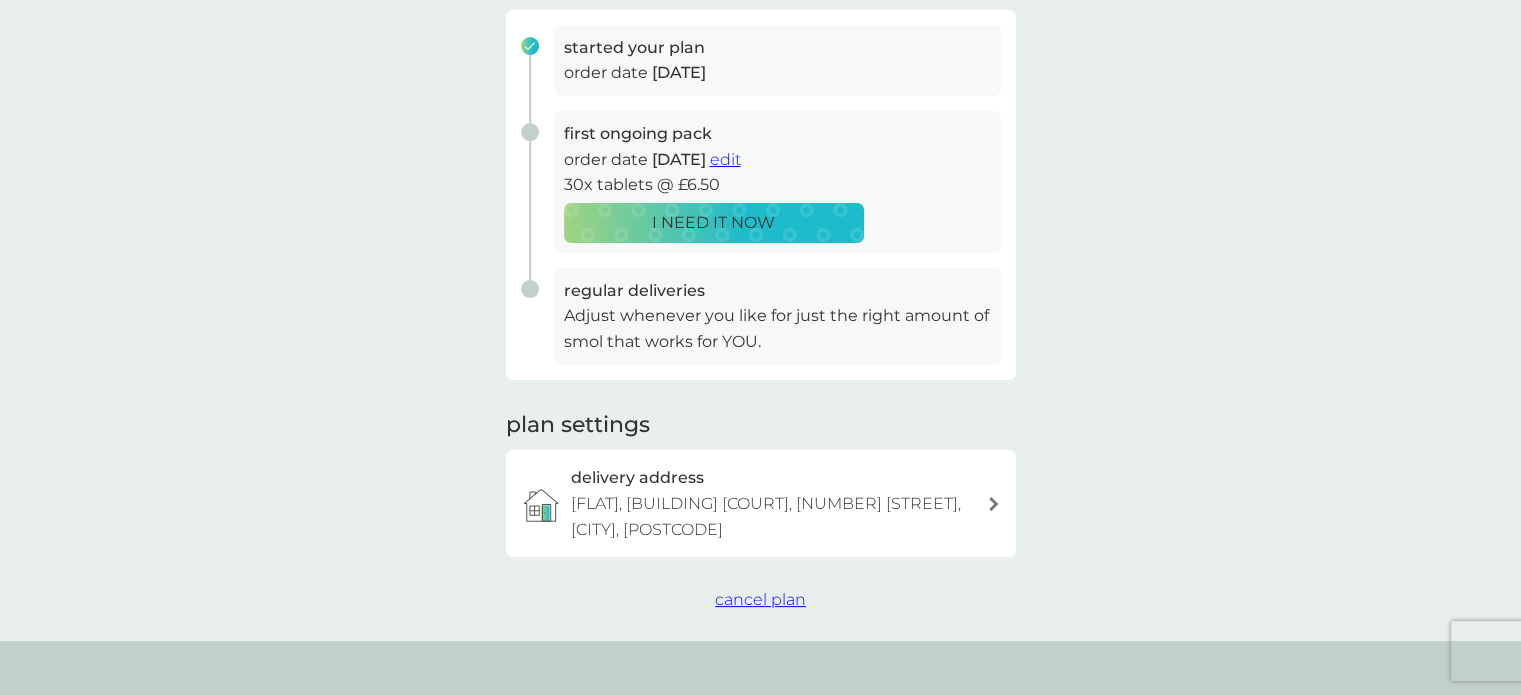 scroll, scrollTop: 0, scrollLeft: 0, axis: both 